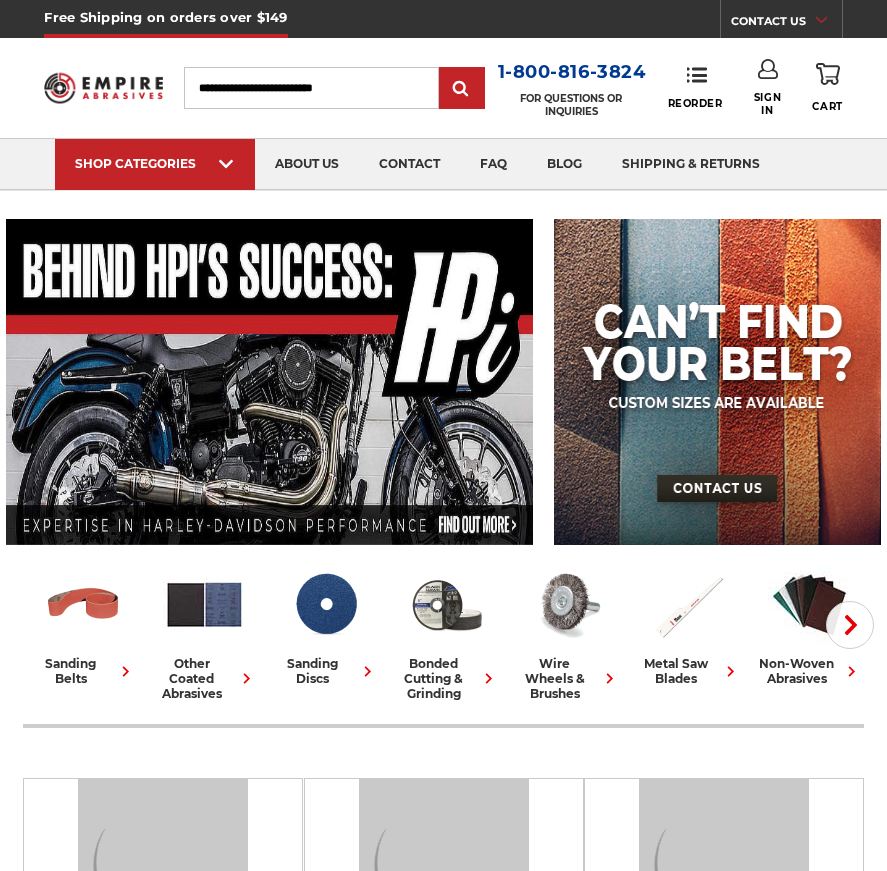 scroll, scrollTop: 0, scrollLeft: 0, axis: both 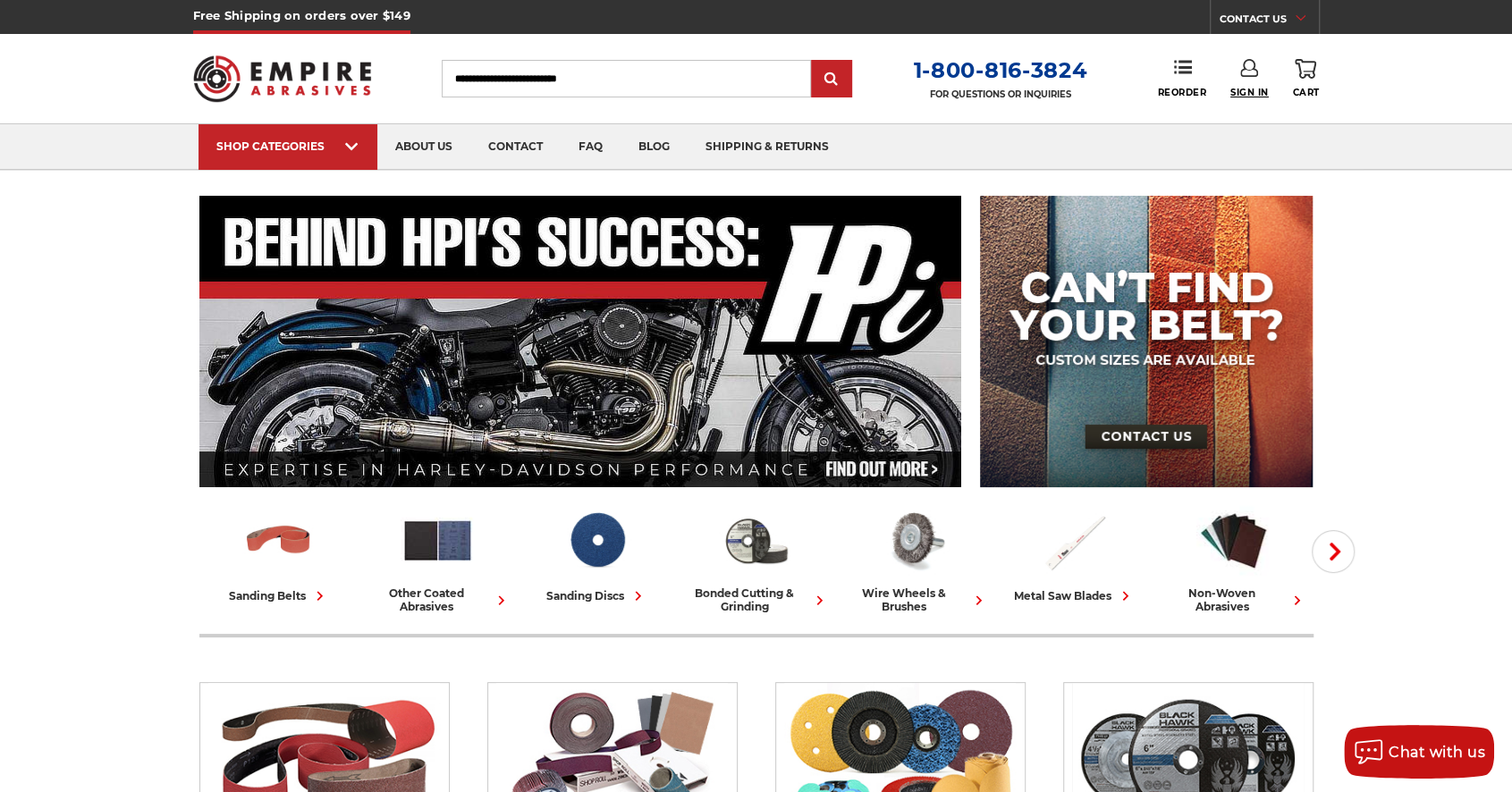 click on "Sign In" at bounding box center (1249, 92) 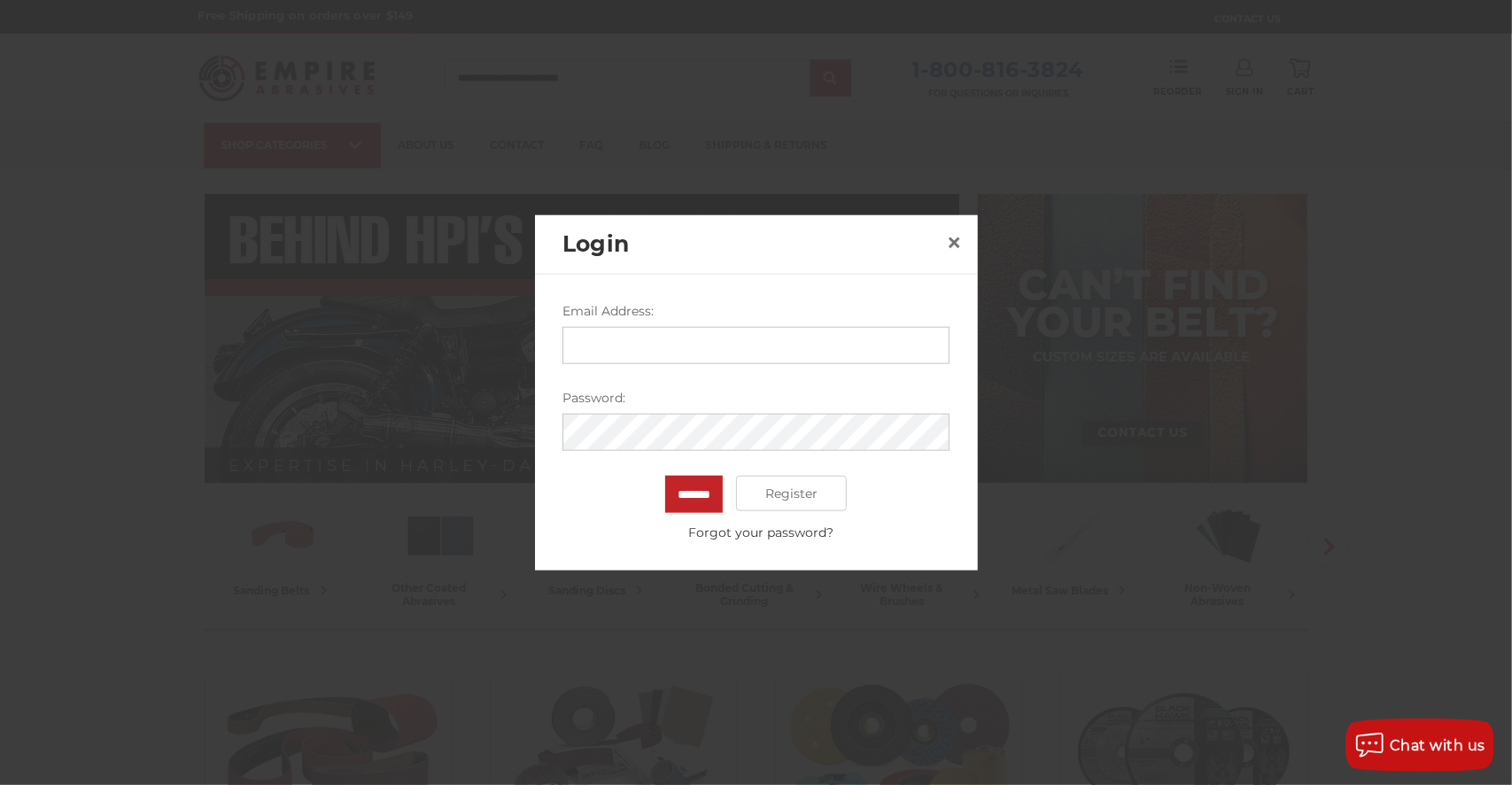 click on "Email Address:" at bounding box center [756, 346] 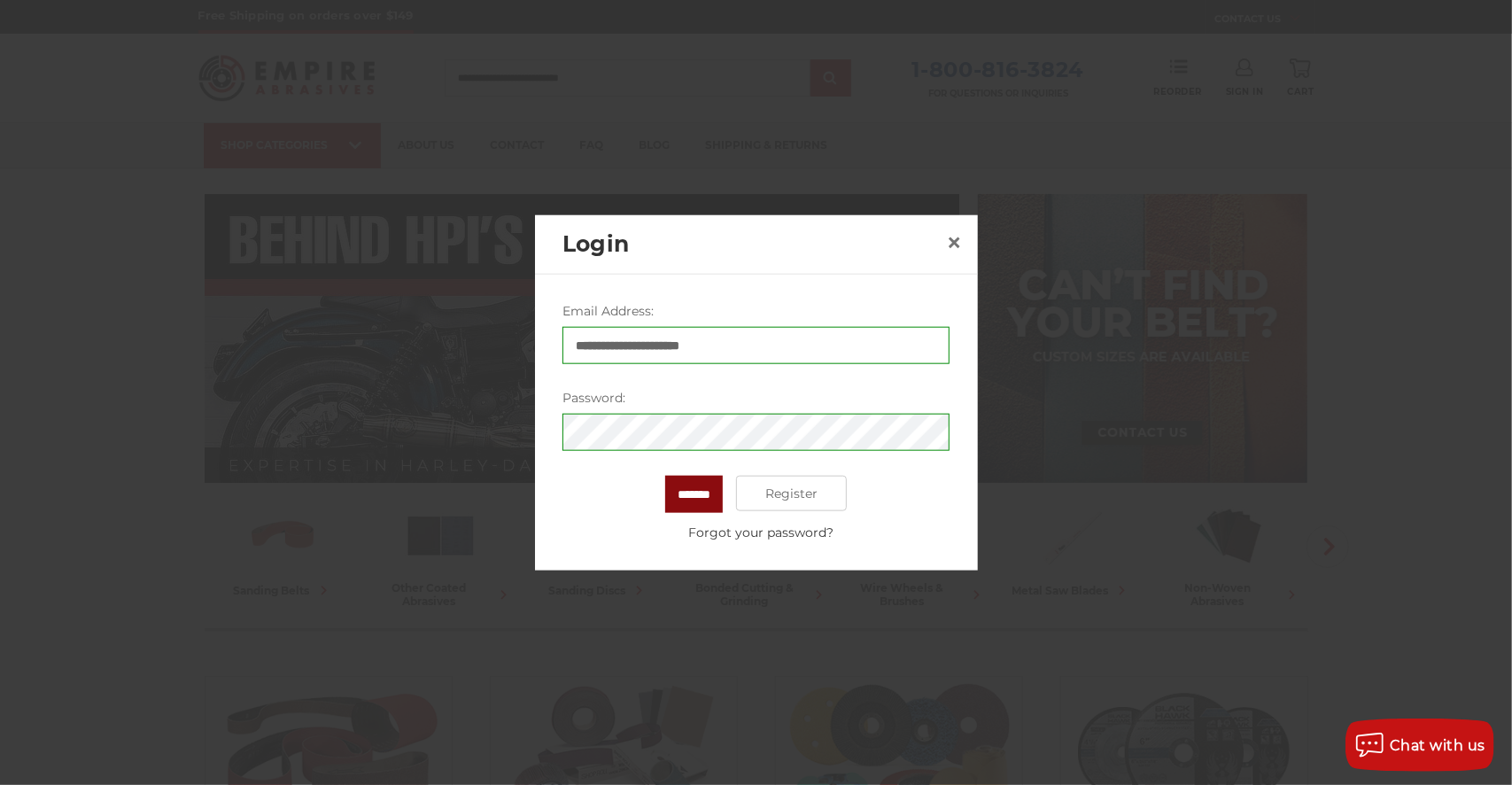 click on "*******" at bounding box center (694, 494) 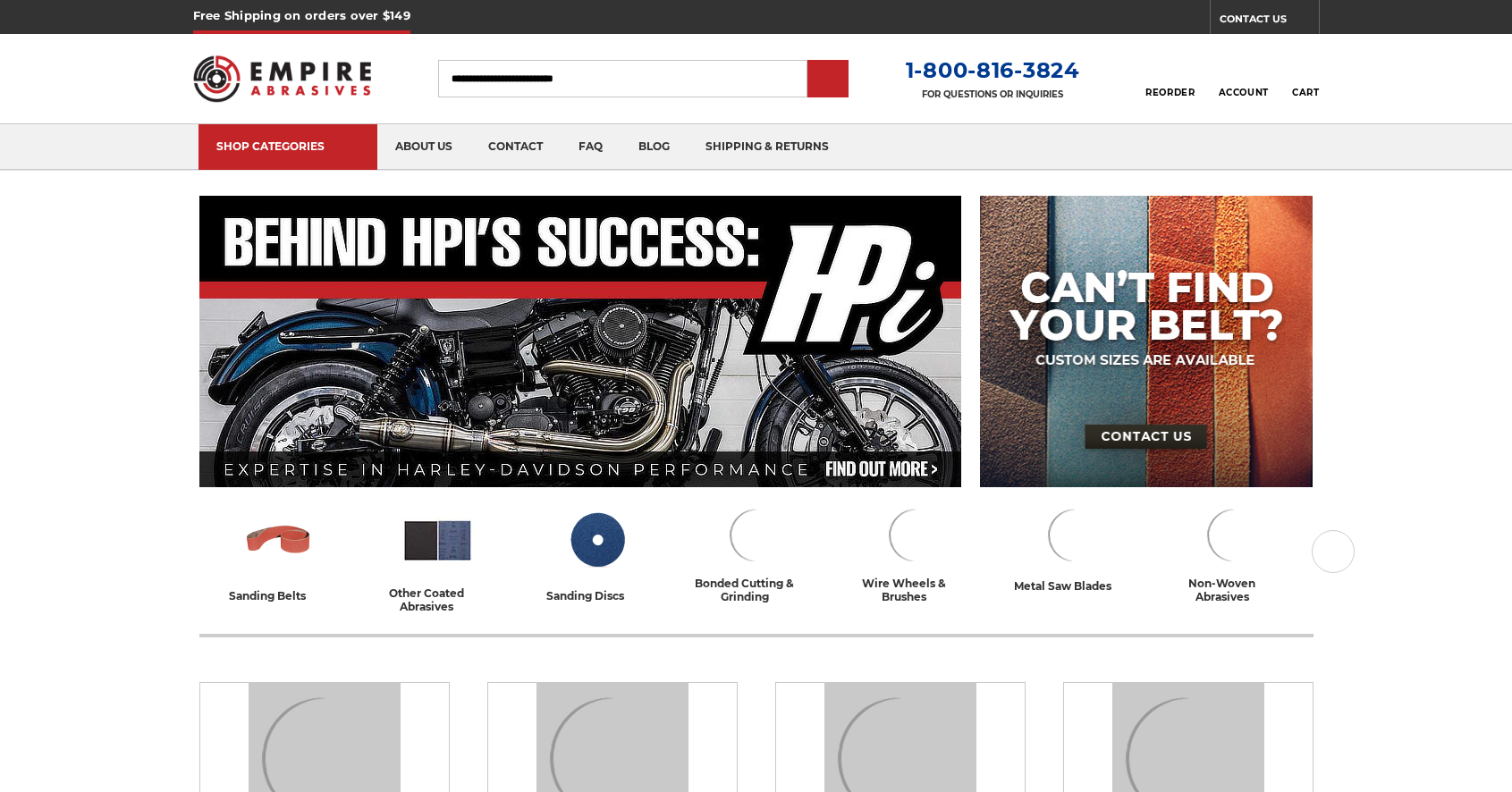 scroll, scrollTop: 0, scrollLeft: 0, axis: both 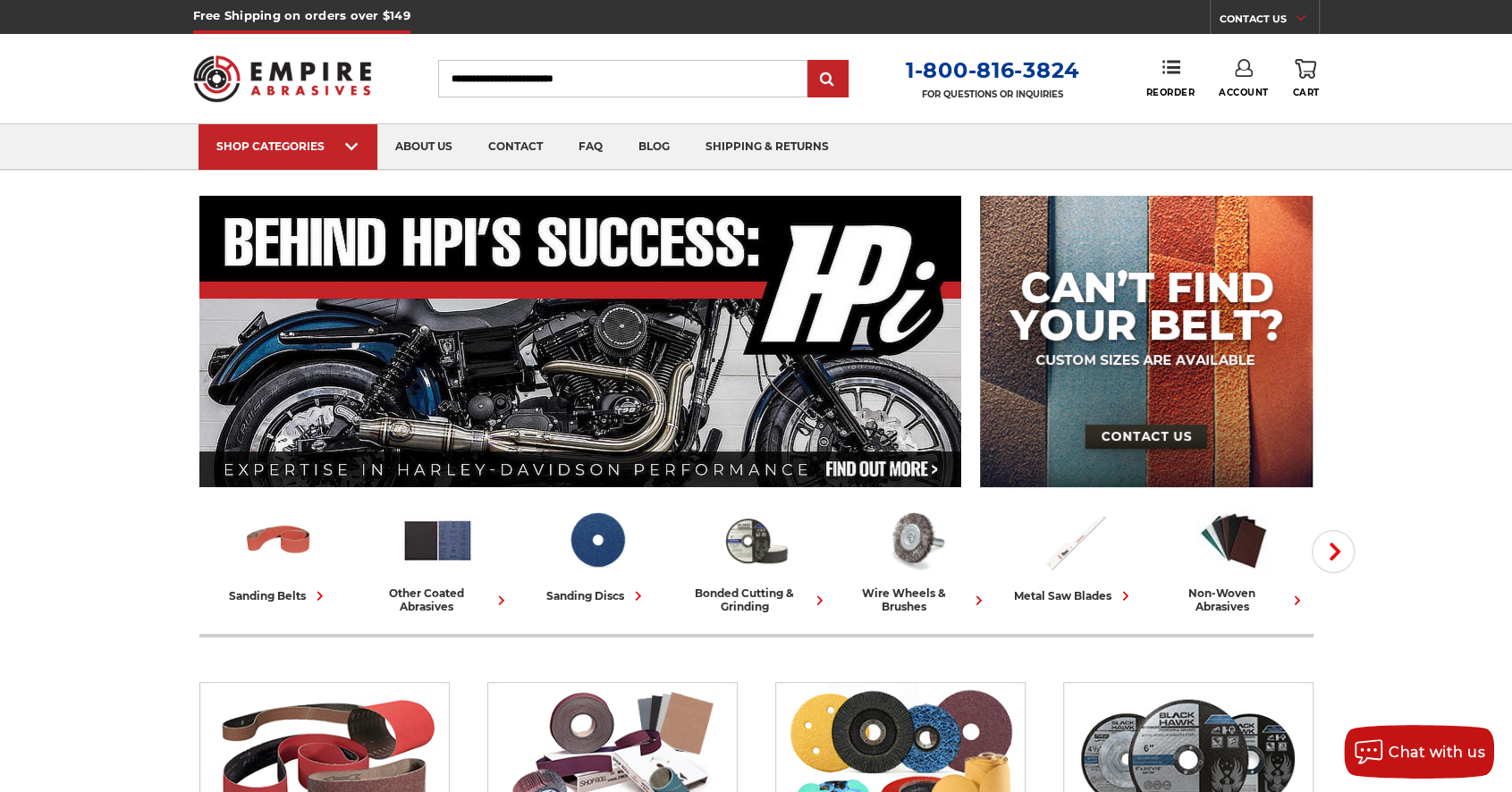 click on "Search" at bounding box center (622, 79) 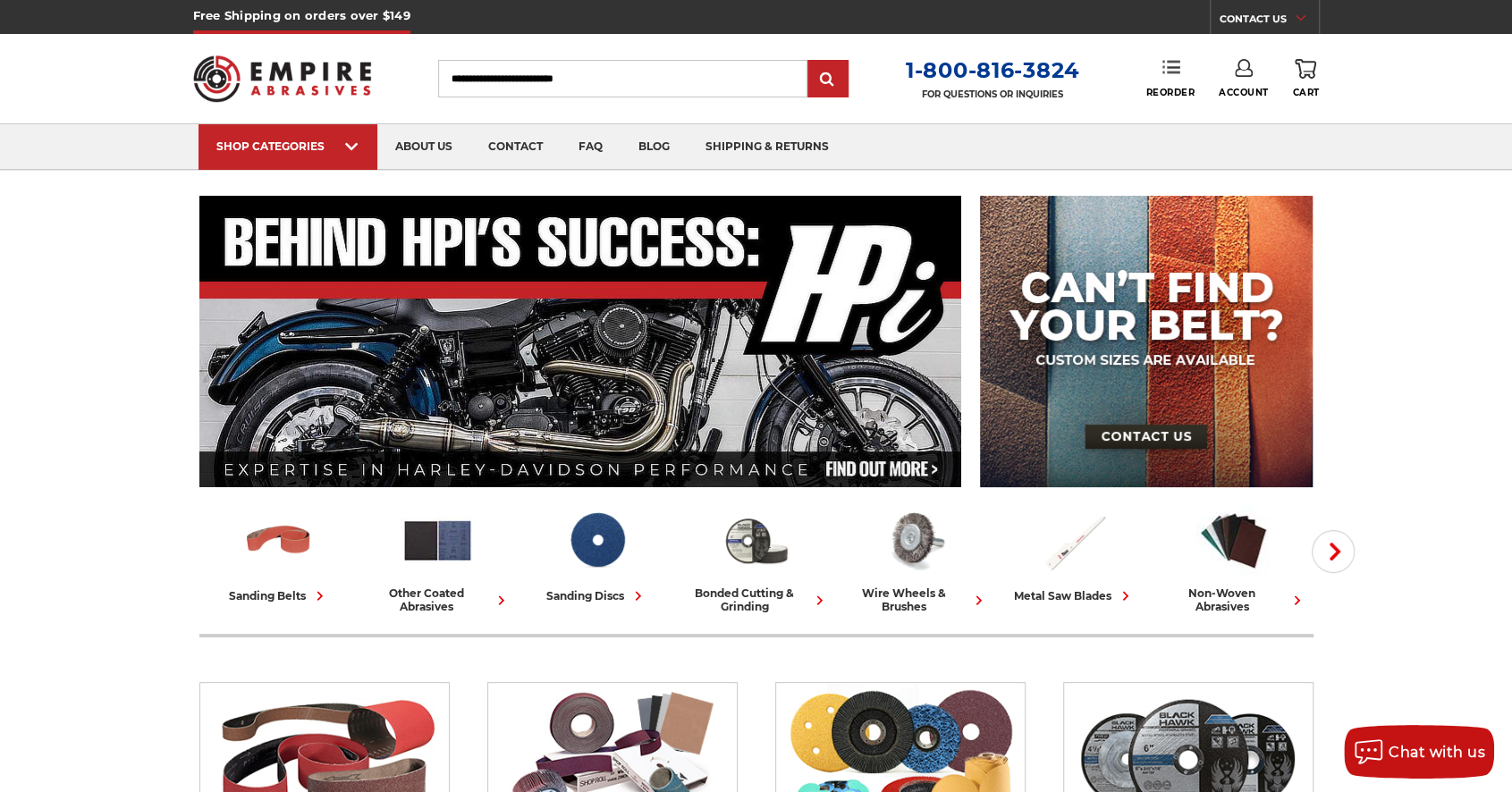 click on "Reorder" at bounding box center (1170, 78) 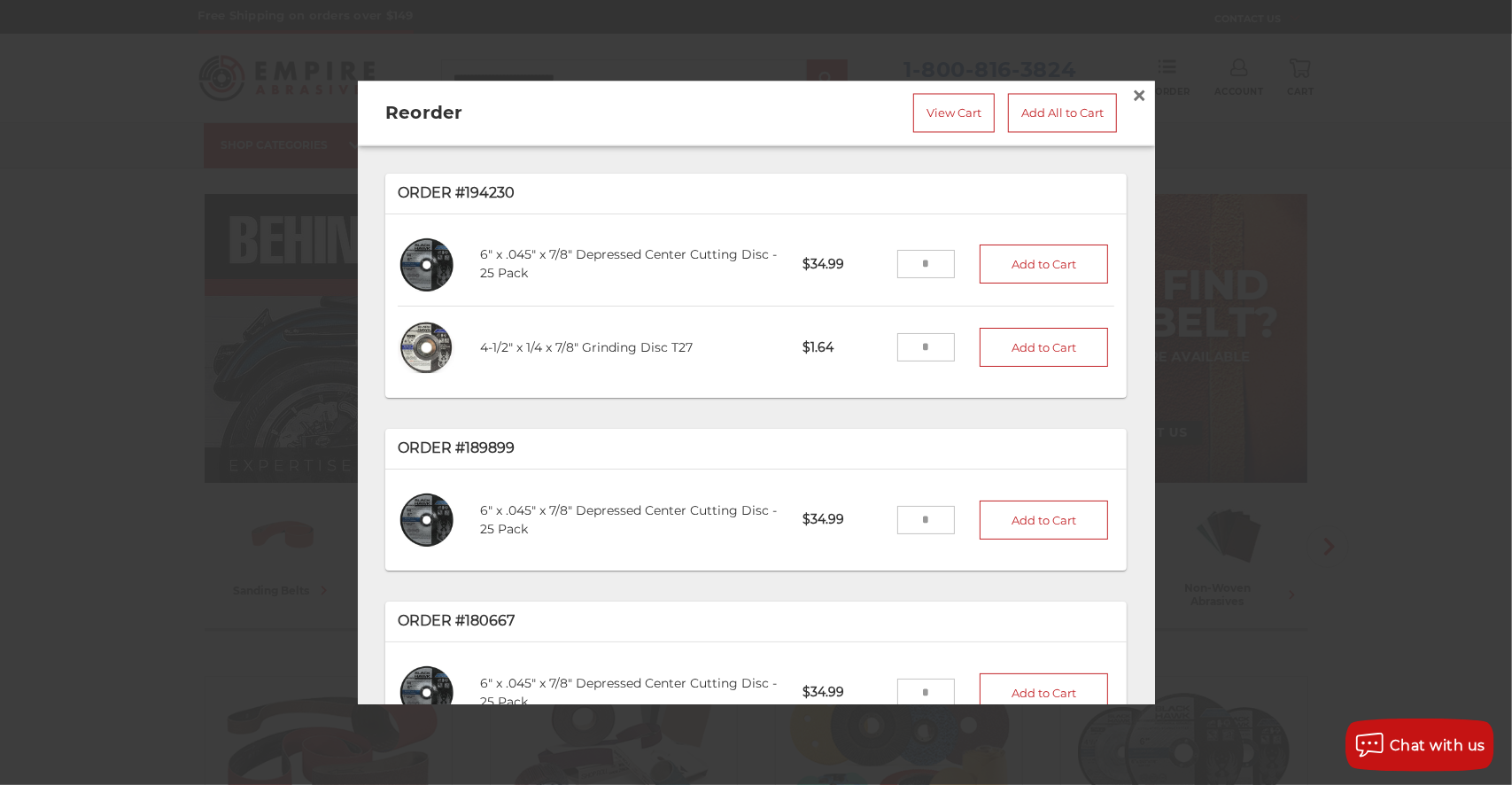 click at bounding box center (926, 348) 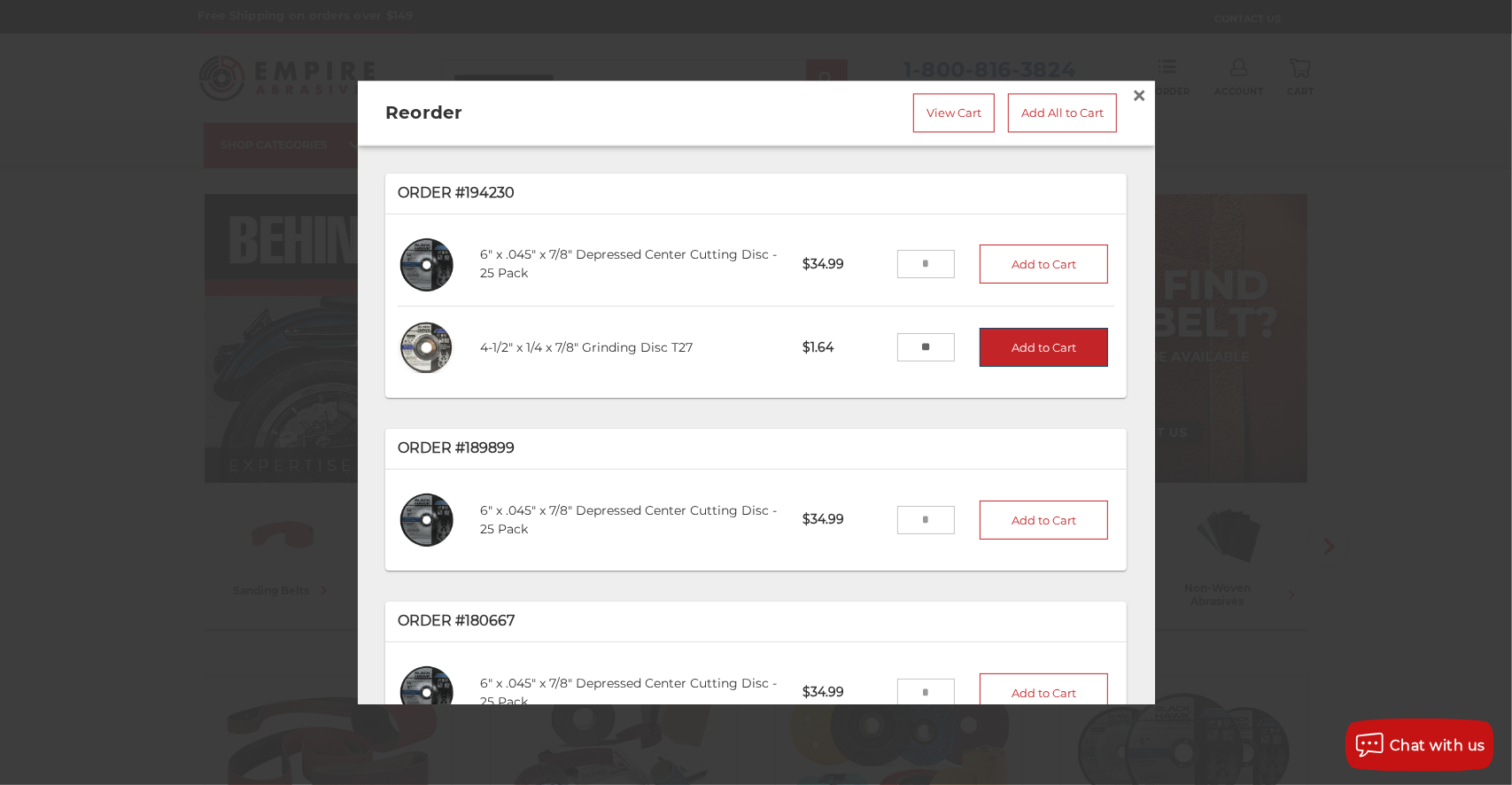 type on "**" 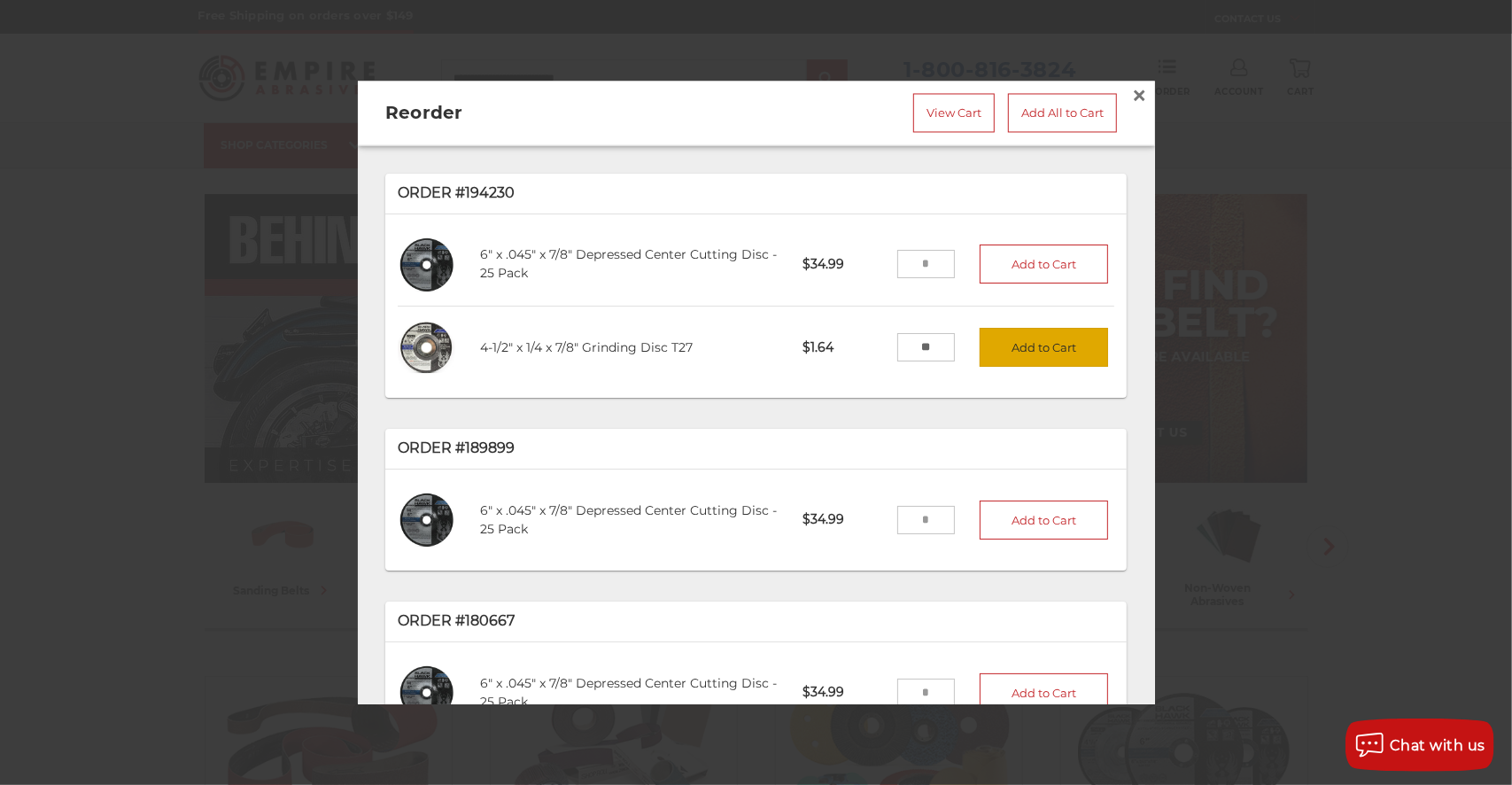 click on "Add to Cart" at bounding box center [1044, 348] 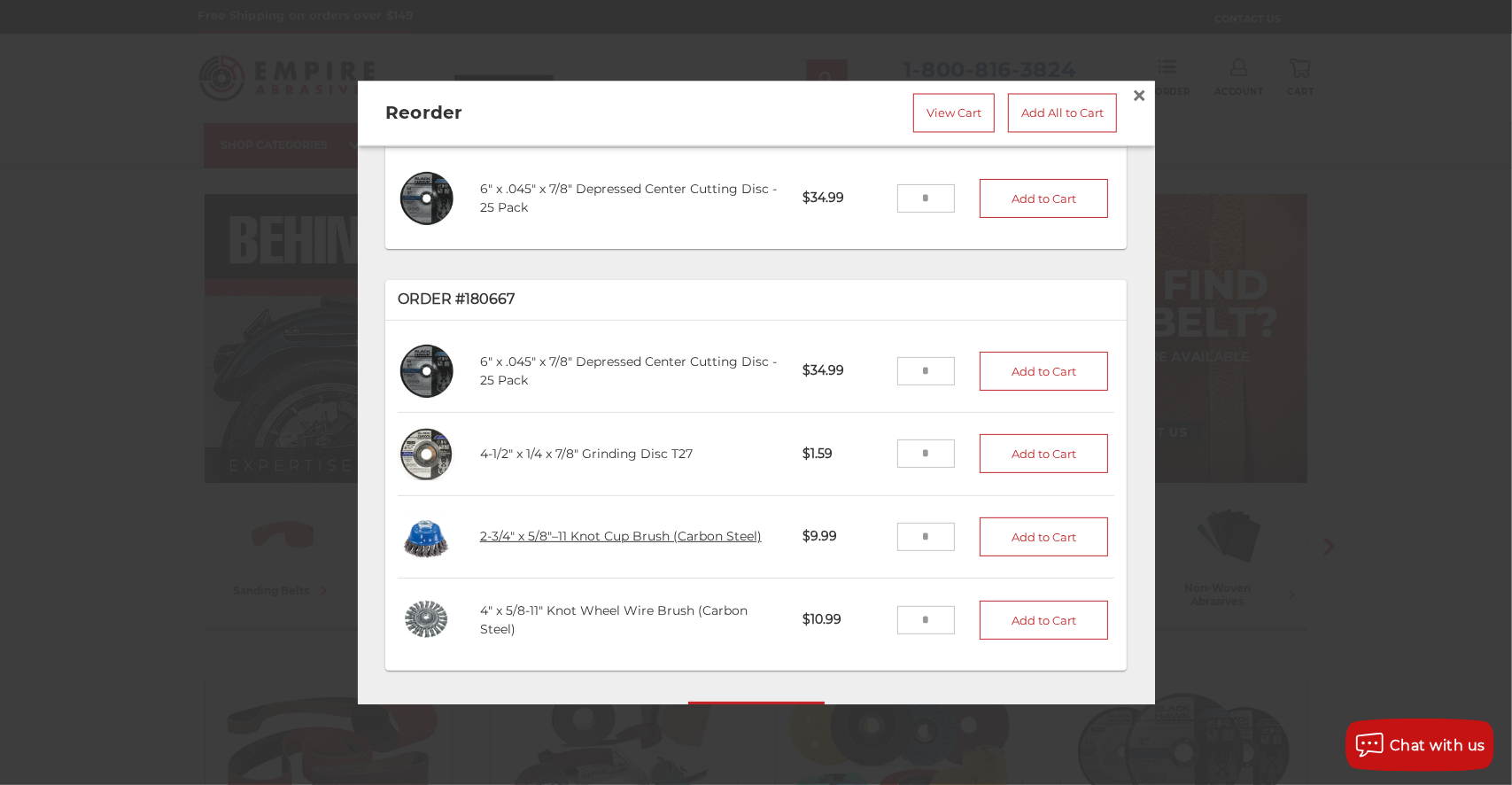 scroll, scrollTop: 377, scrollLeft: 0, axis: vertical 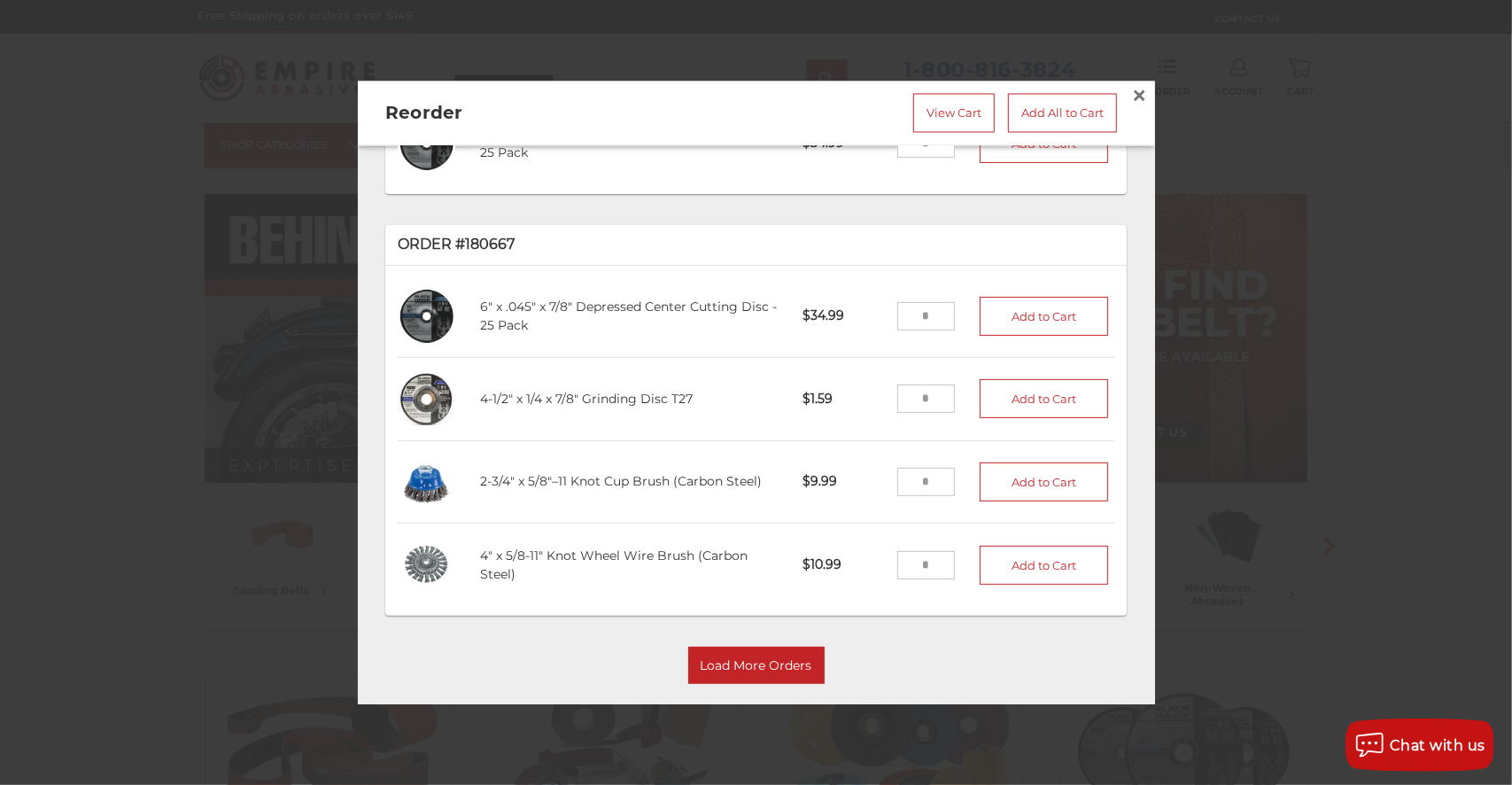 click at bounding box center (926, 564) 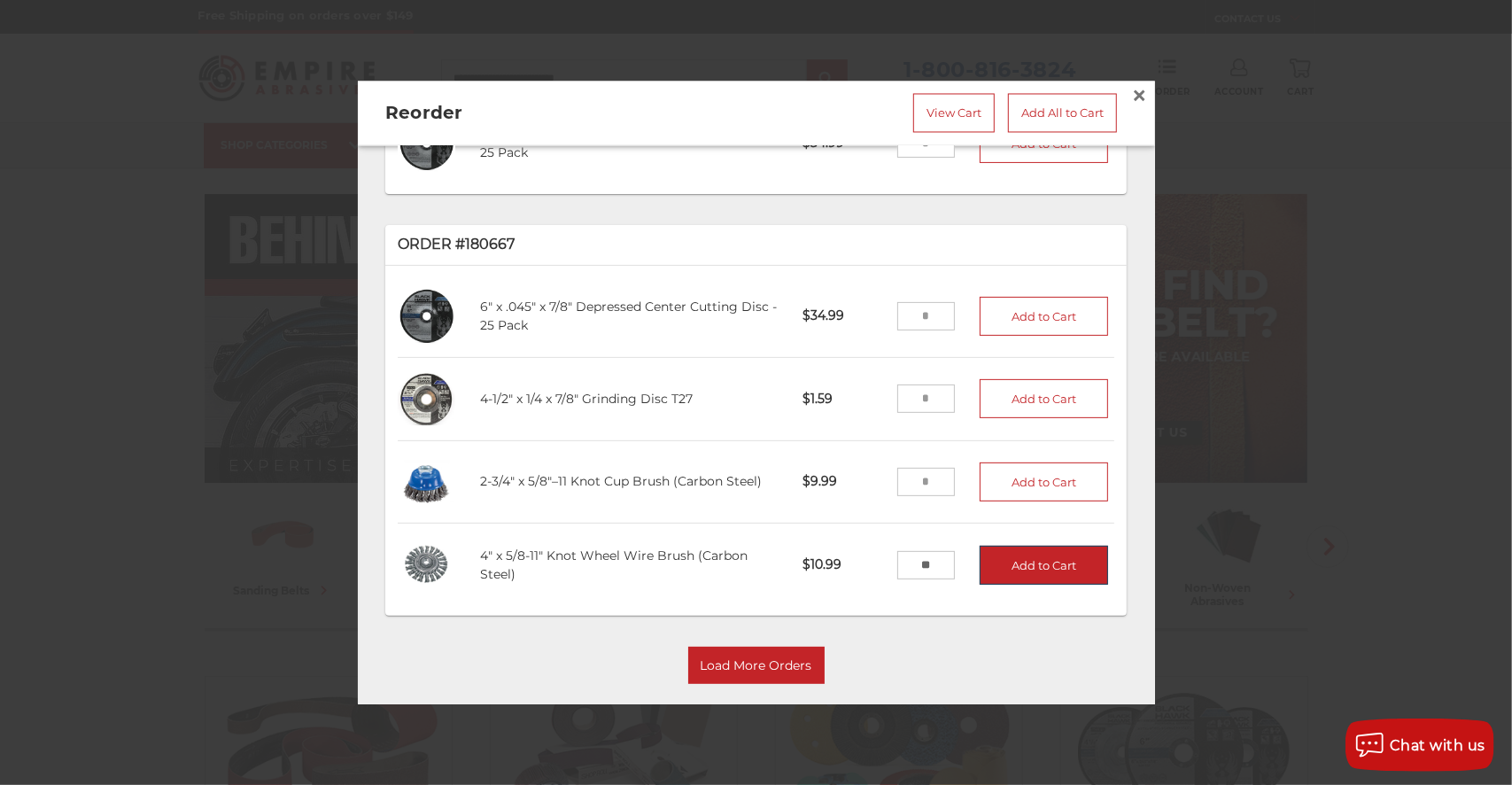 type on "**" 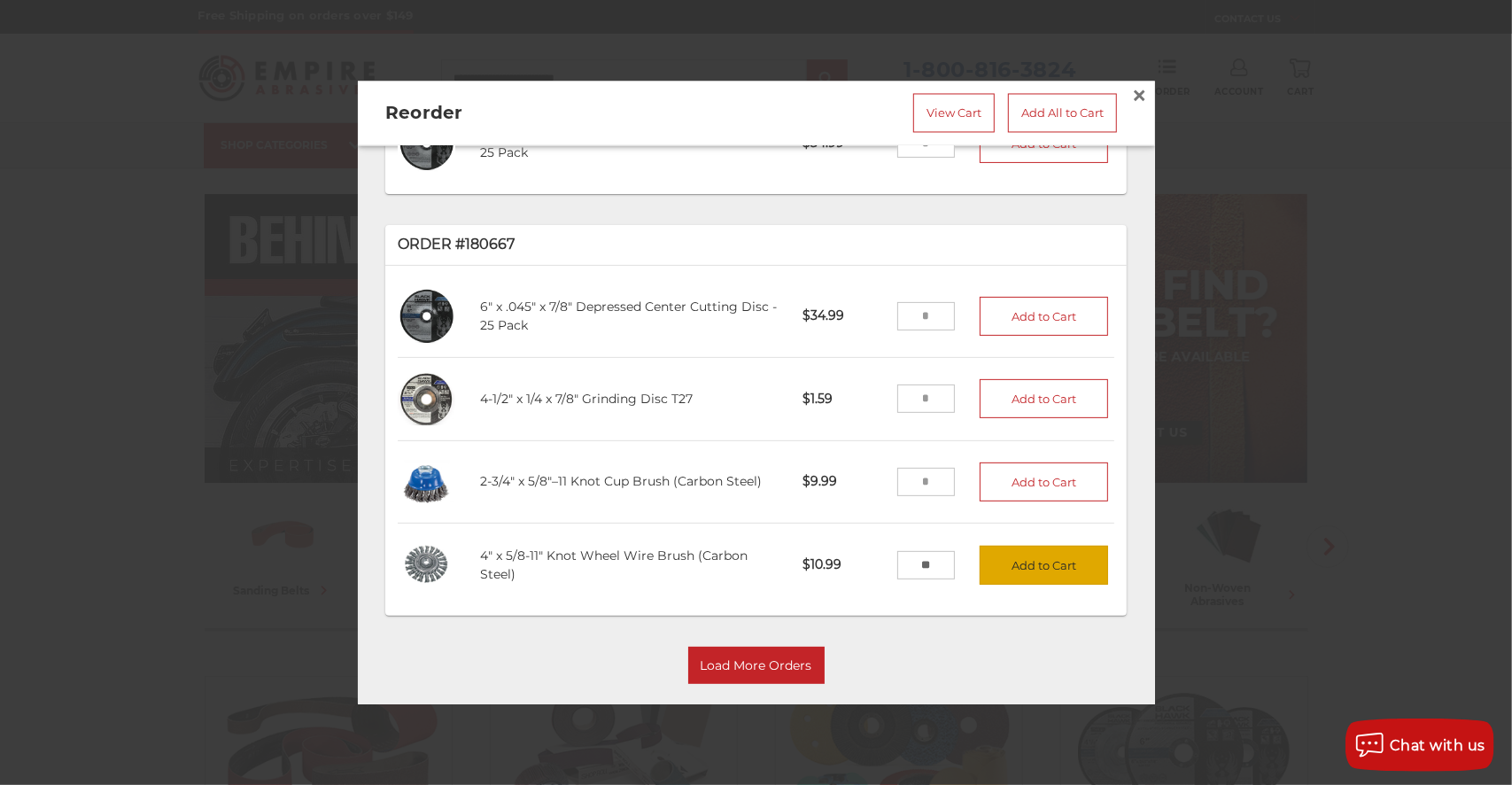 click on "Add to Cart" at bounding box center [1044, 564] 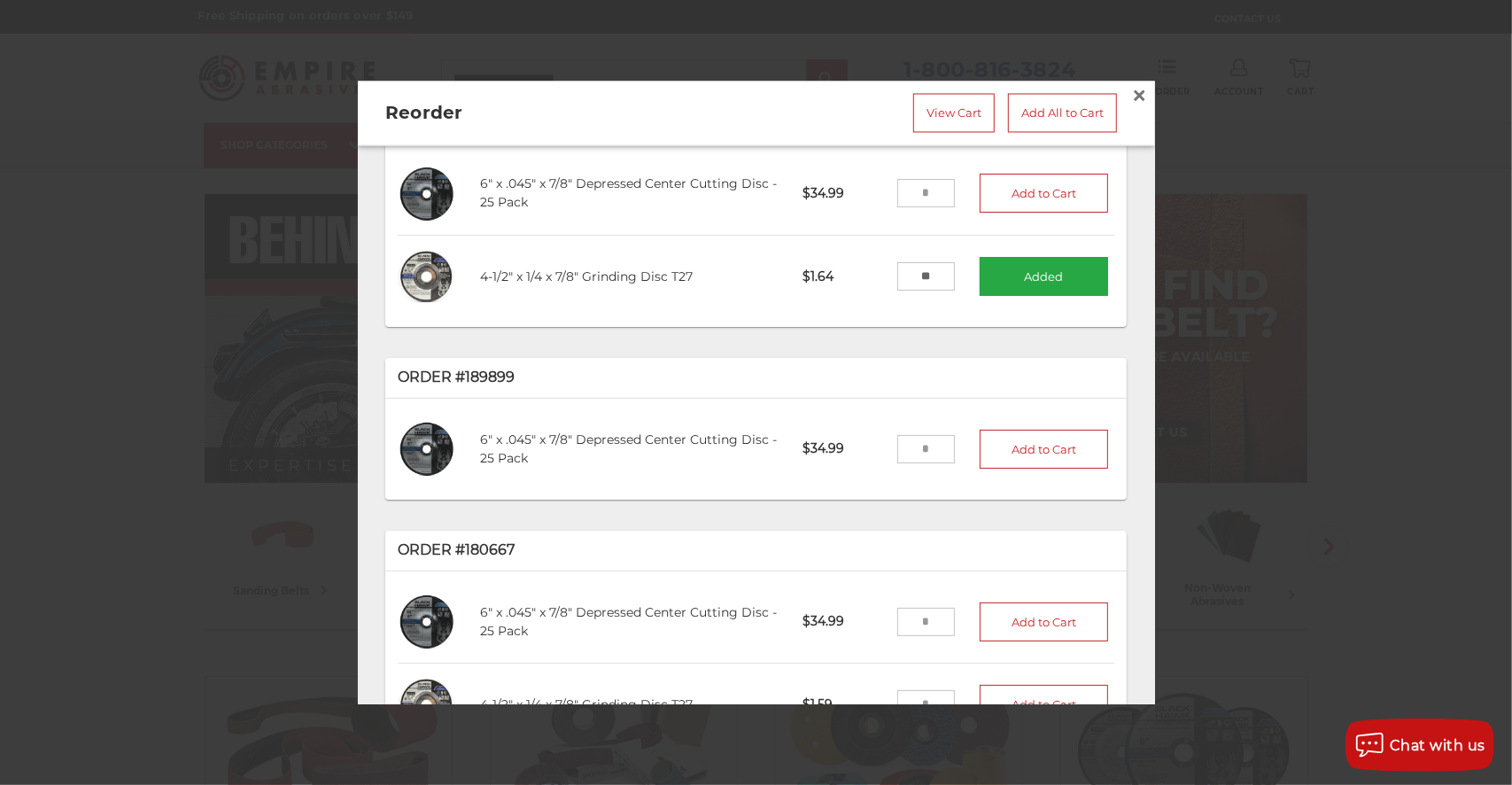 scroll, scrollTop: 0, scrollLeft: 0, axis: both 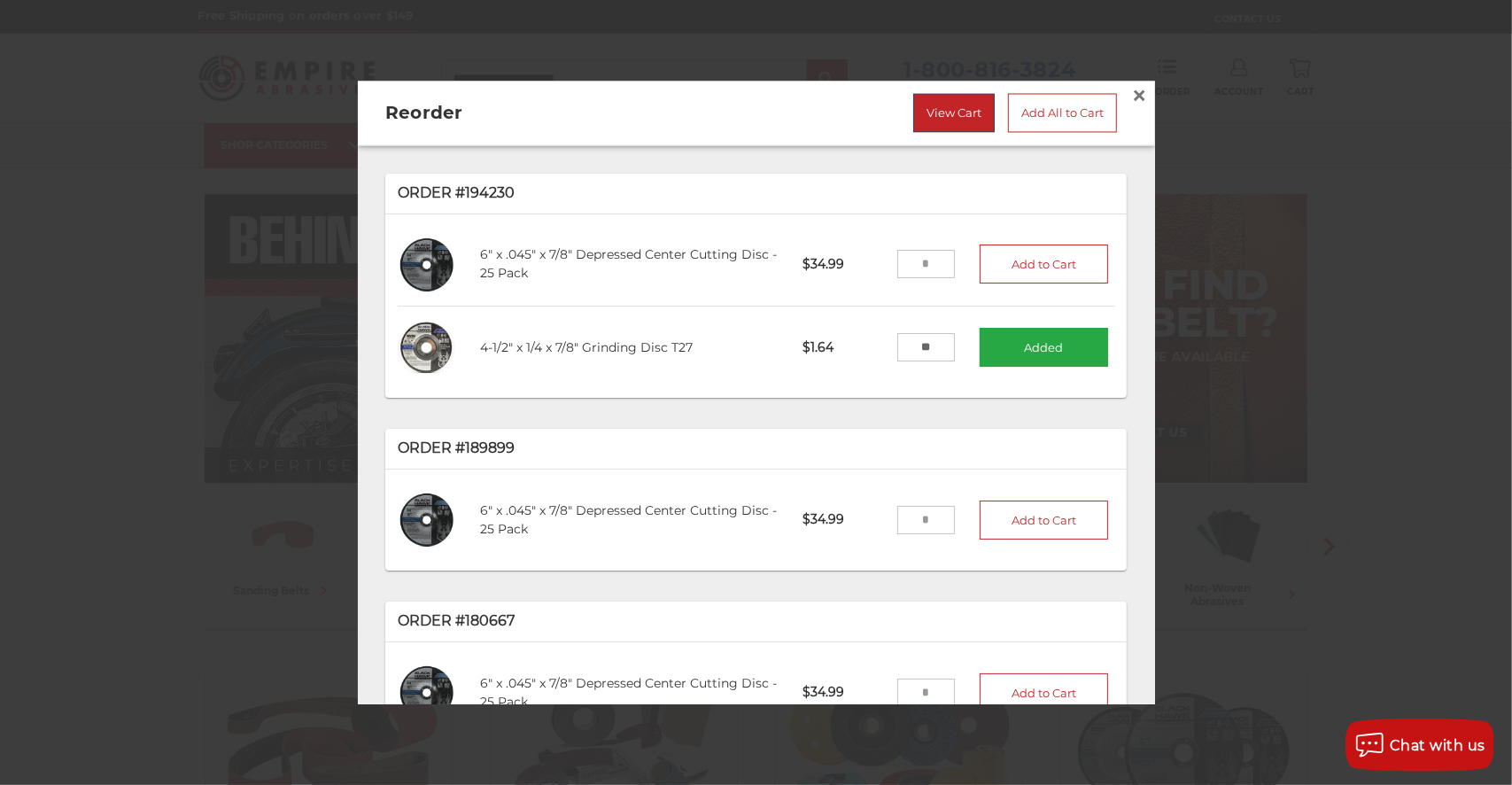 click on "View Cart" at bounding box center [954, 113] 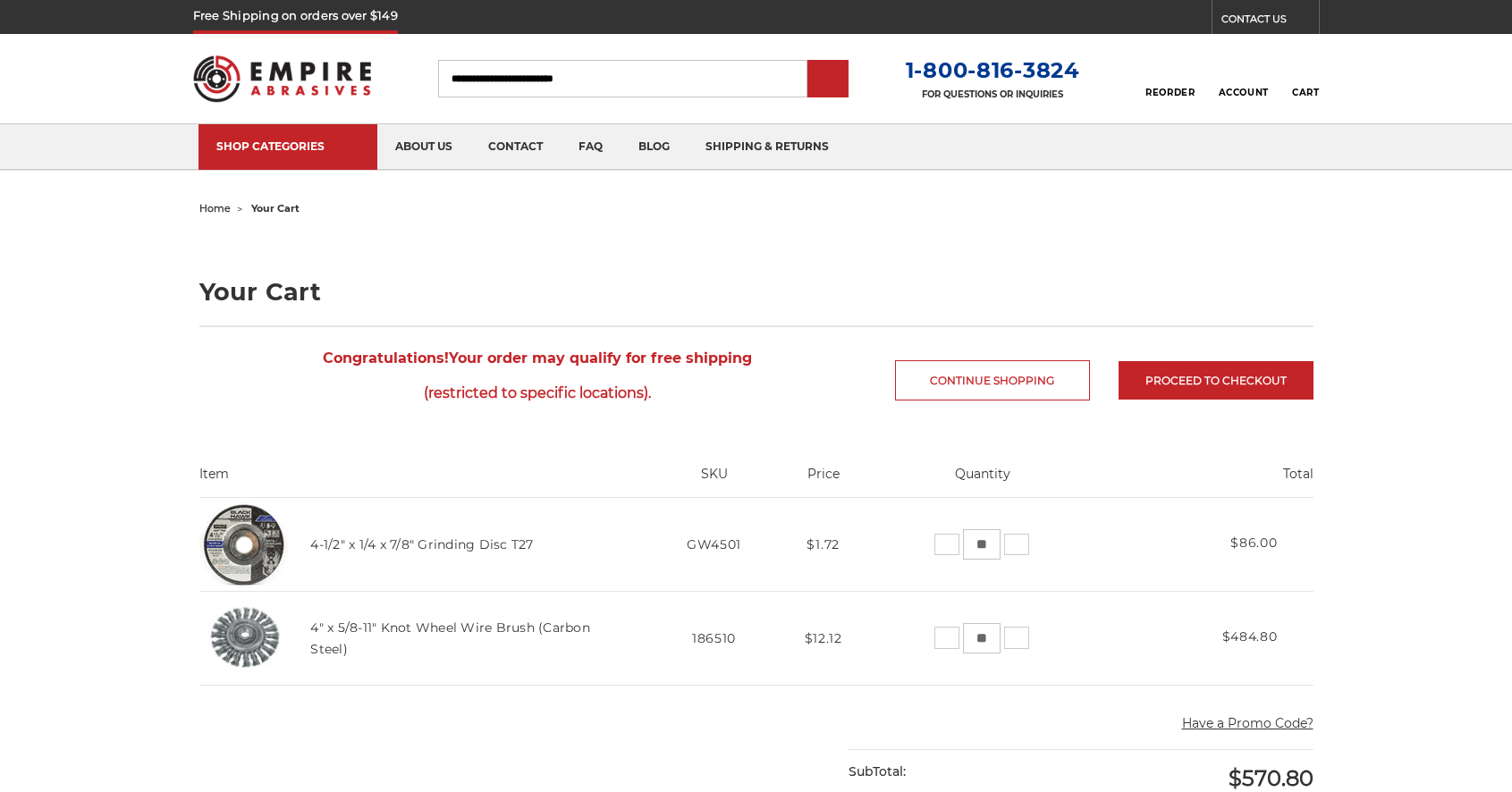 scroll, scrollTop: 0, scrollLeft: 0, axis: both 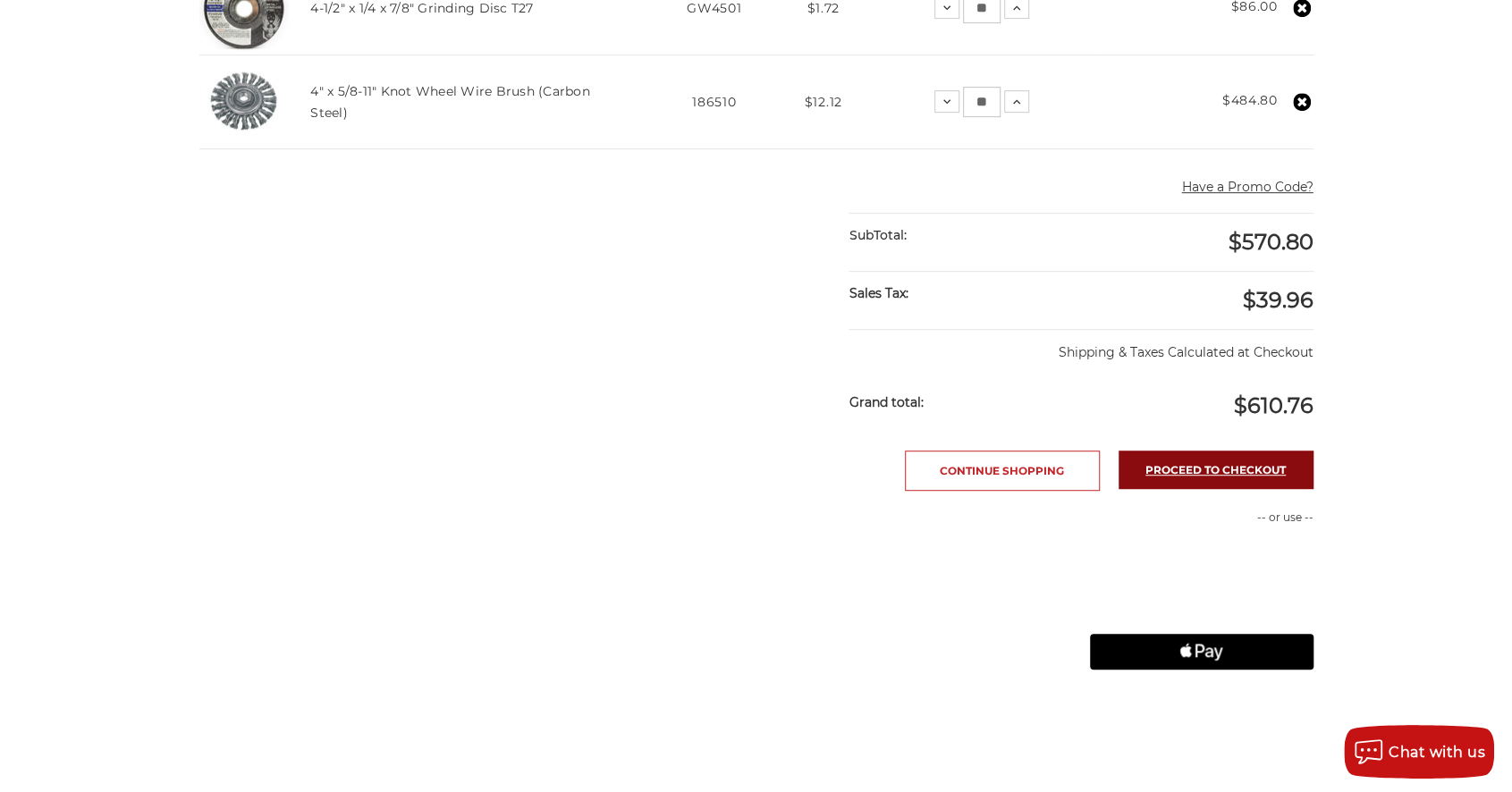 click on "Proceed to checkout" at bounding box center [1216, 469] 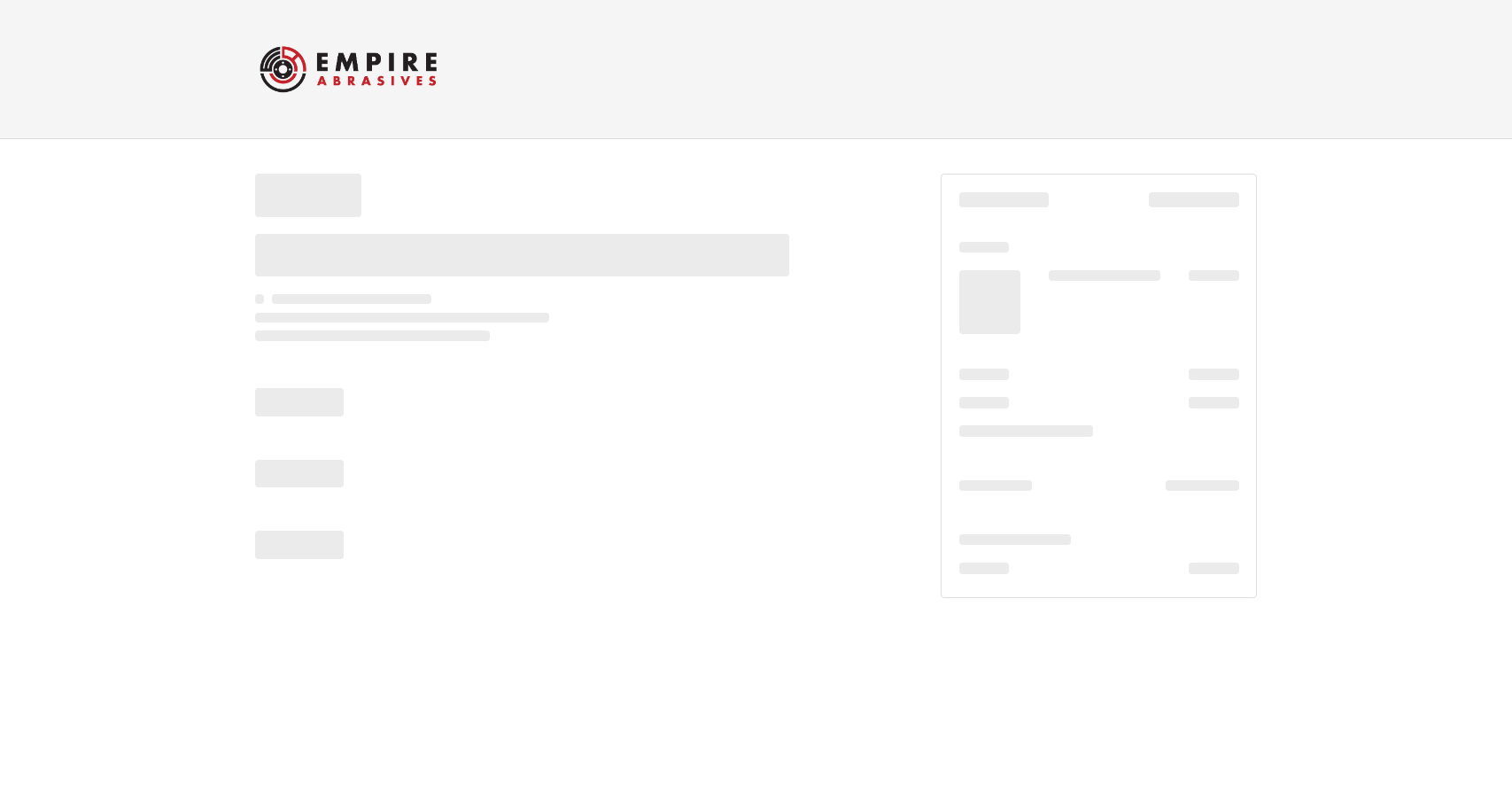scroll, scrollTop: 0, scrollLeft: 0, axis: both 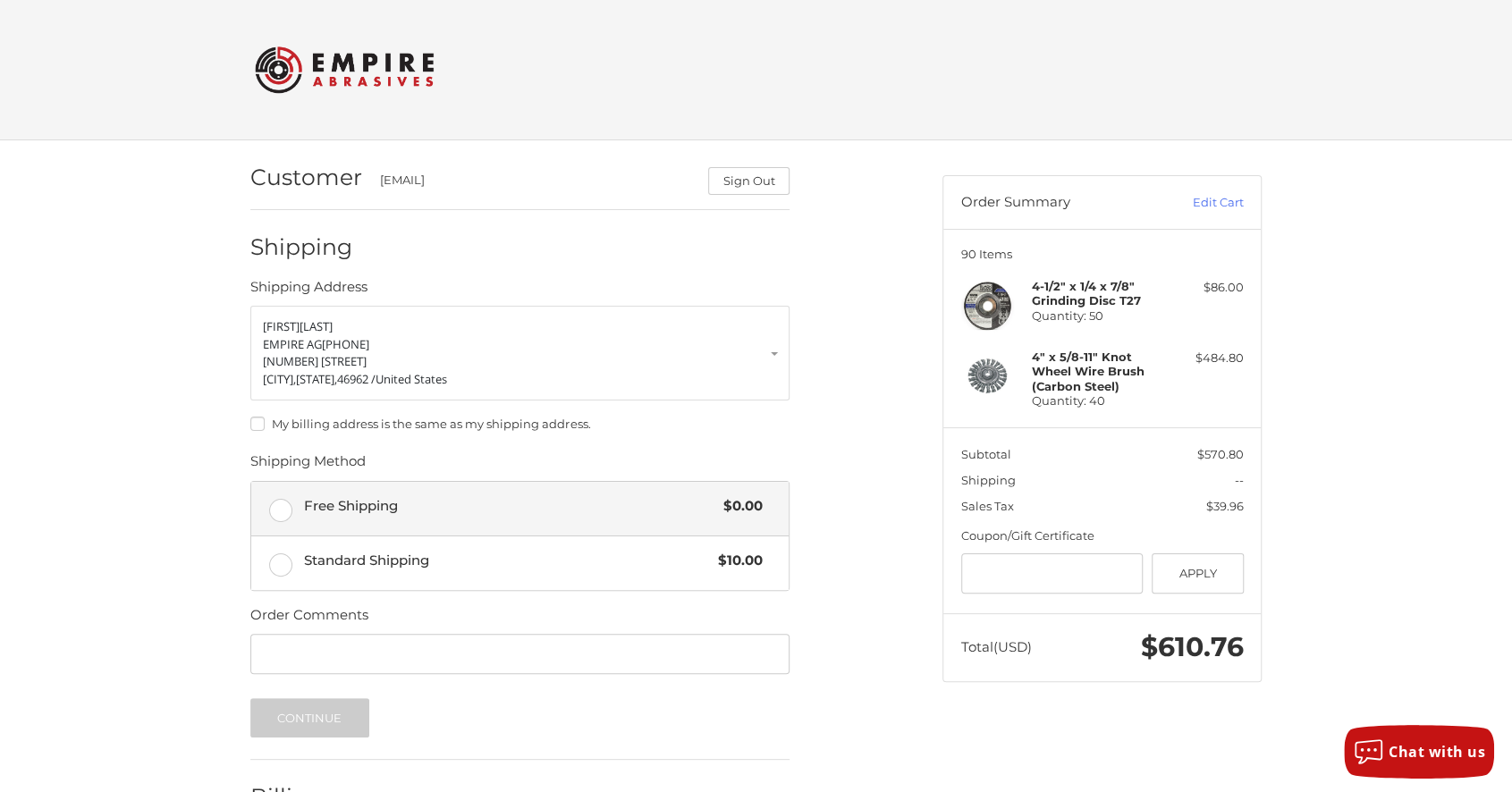 click on "Free Shipping $0.00" at bounding box center (519, 509) 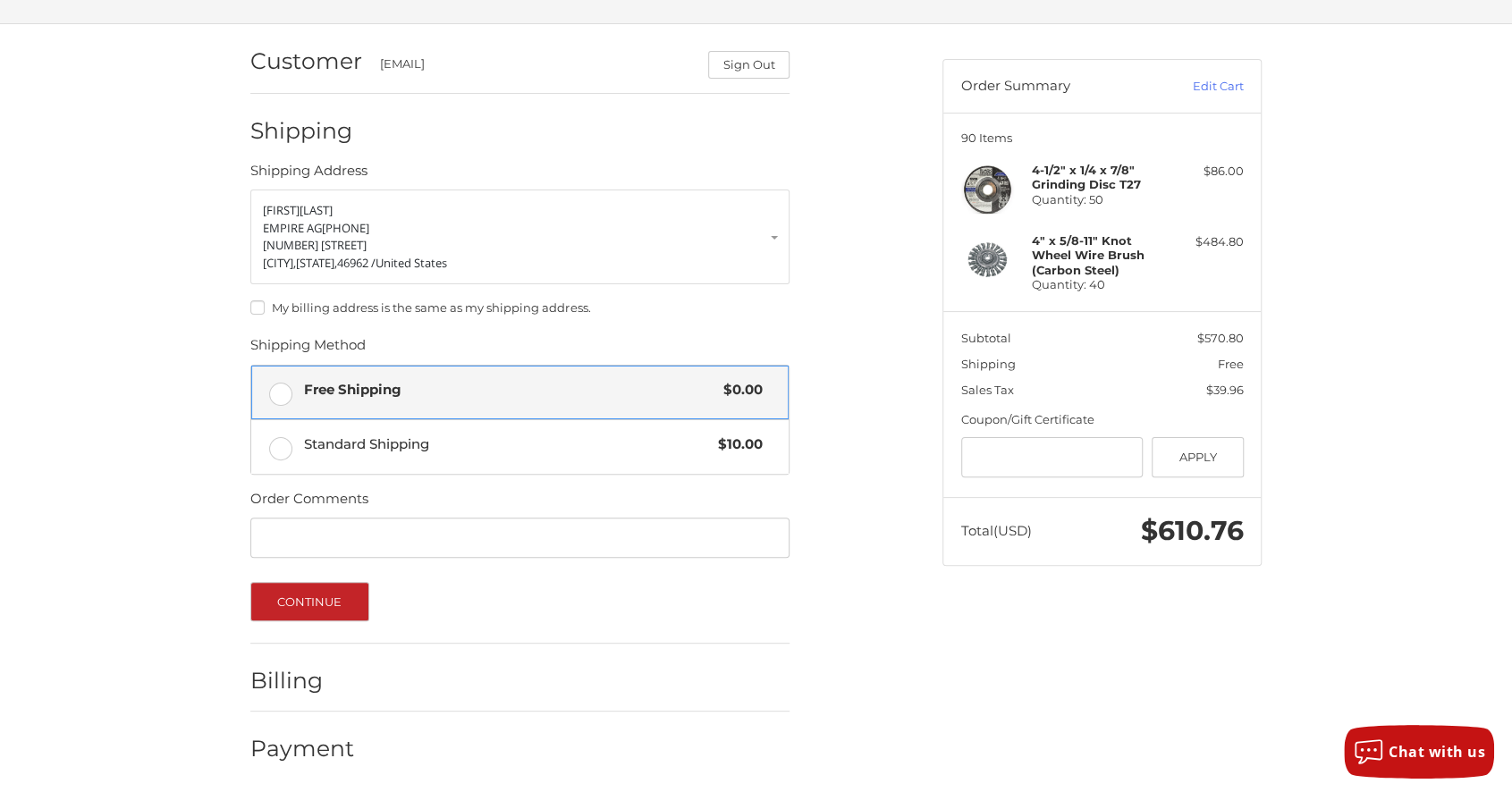 scroll, scrollTop: 117, scrollLeft: 0, axis: vertical 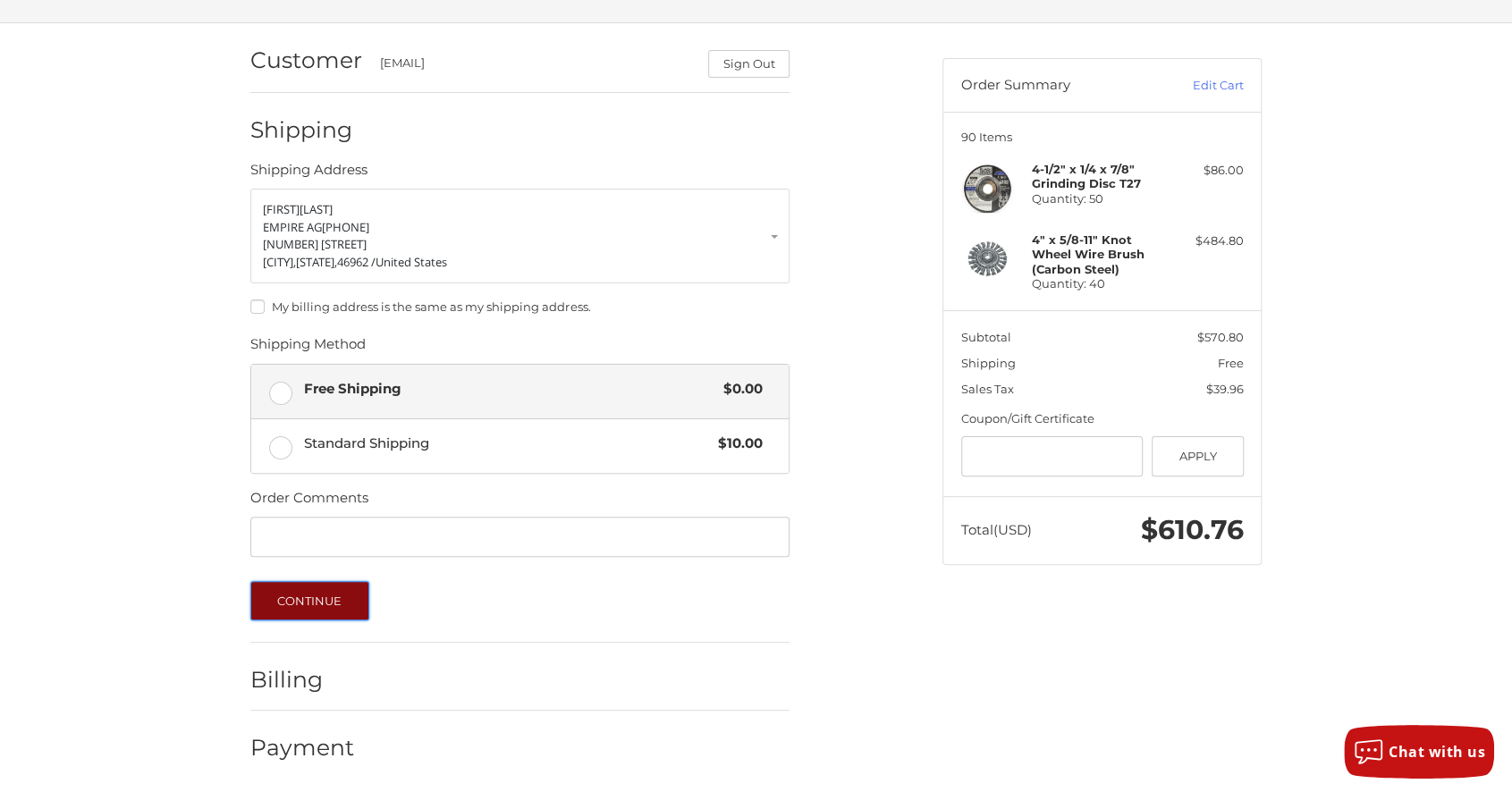 click on "Continue" at bounding box center (309, 601) 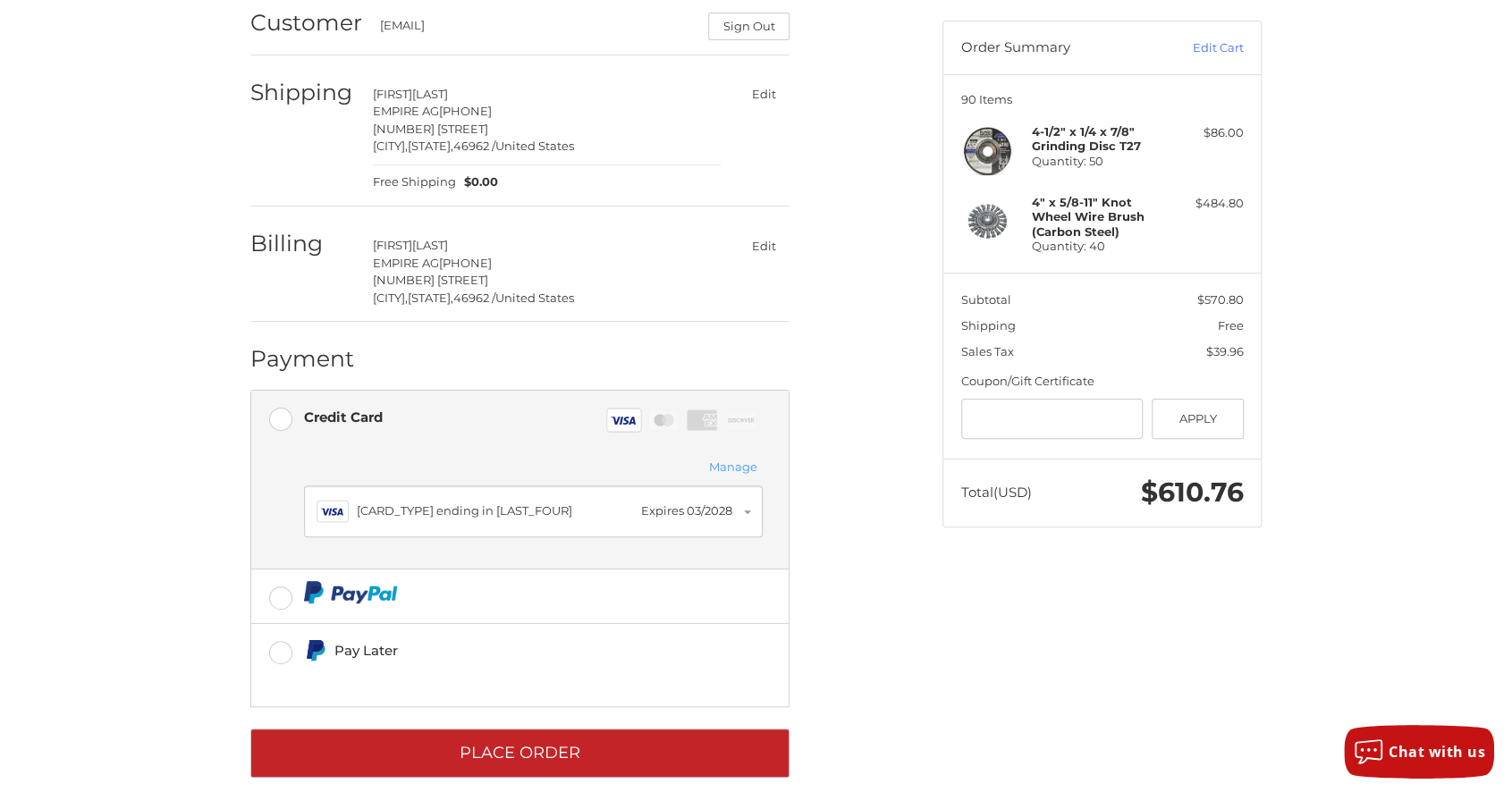 scroll, scrollTop: 175, scrollLeft: 0, axis: vertical 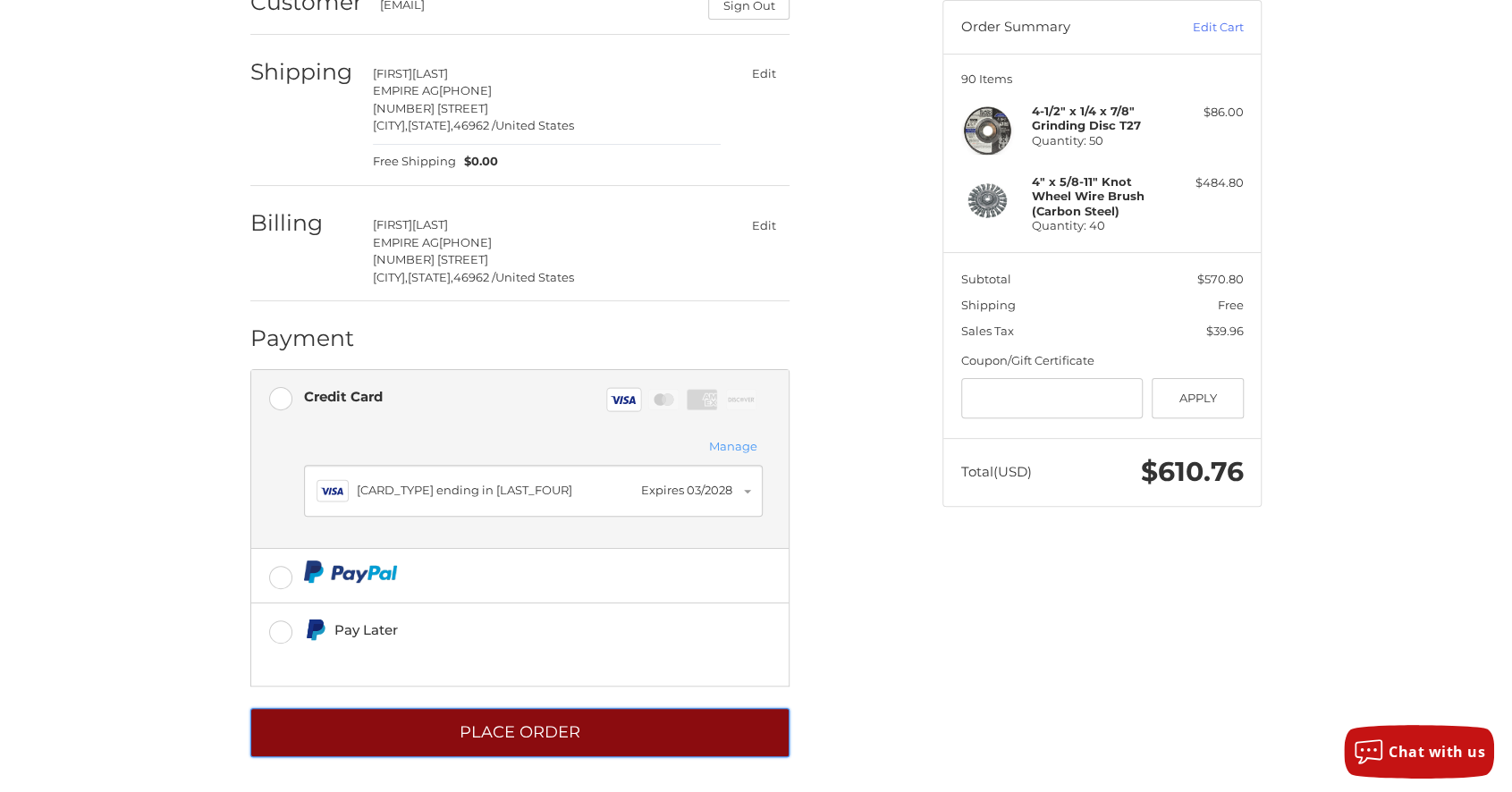 click on "Place Order" at bounding box center (519, 732) 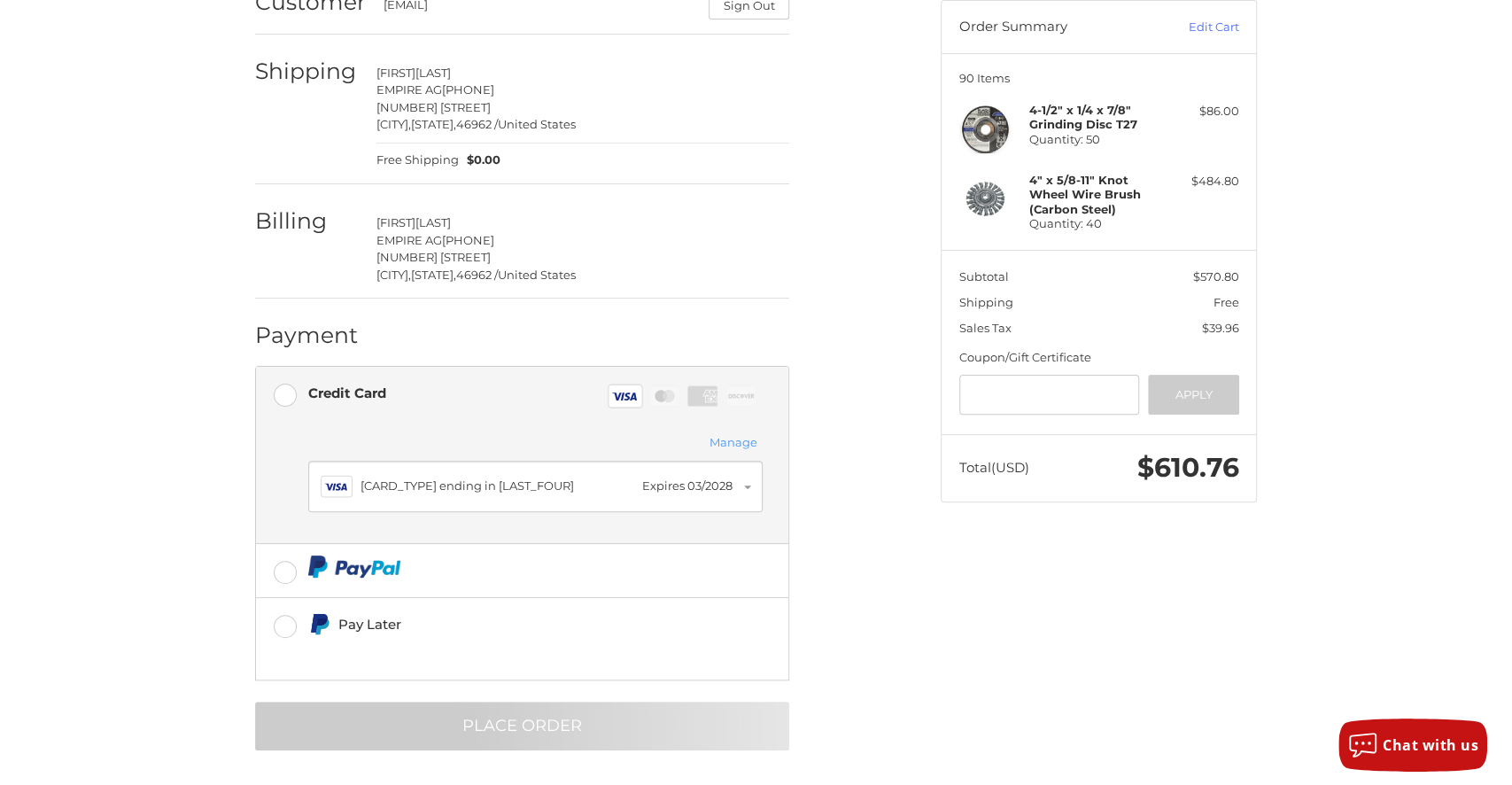 scroll, scrollTop: 0, scrollLeft: 0, axis: both 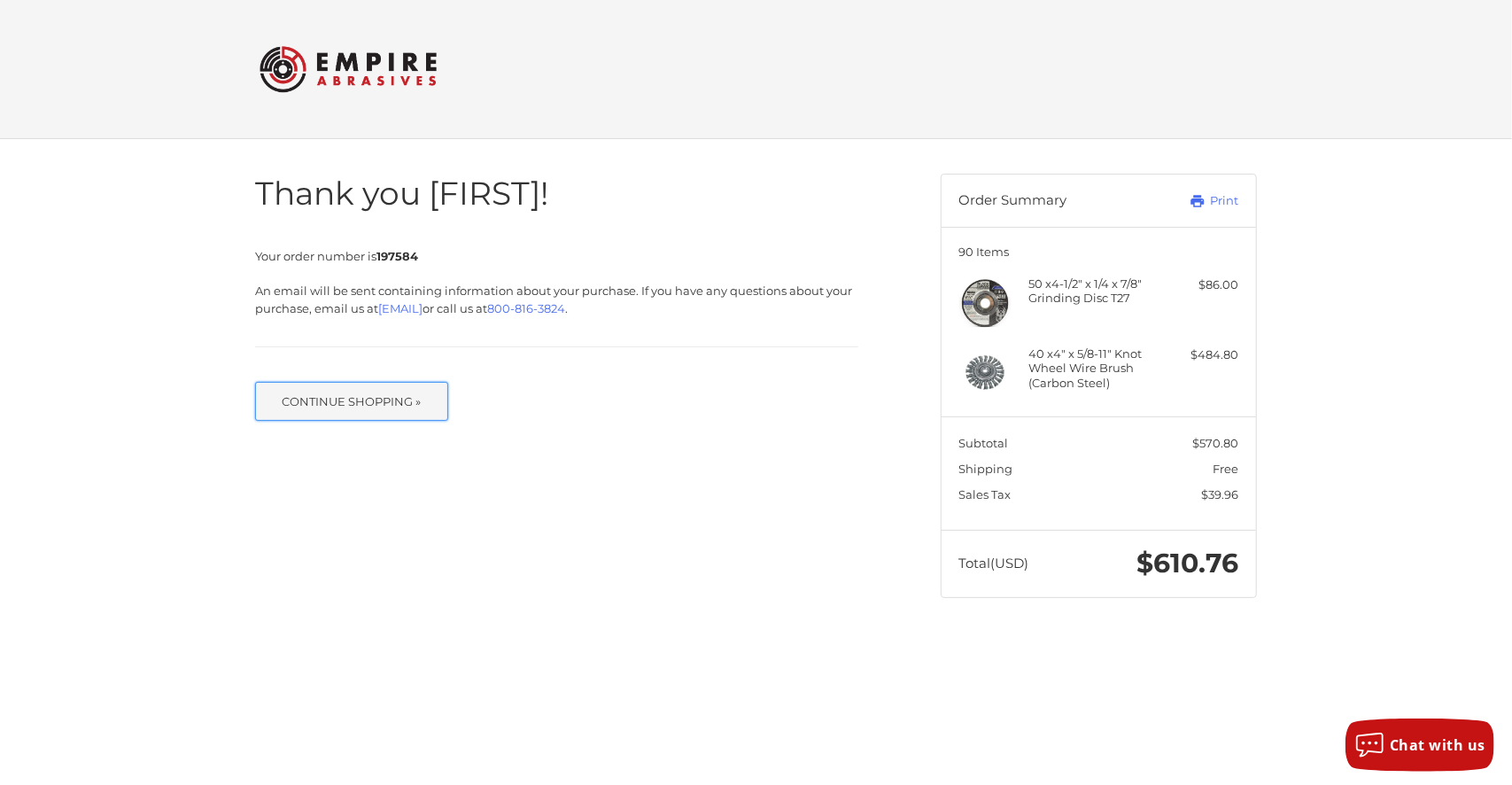 click on "Continue Shopping »" at bounding box center (352, 401) 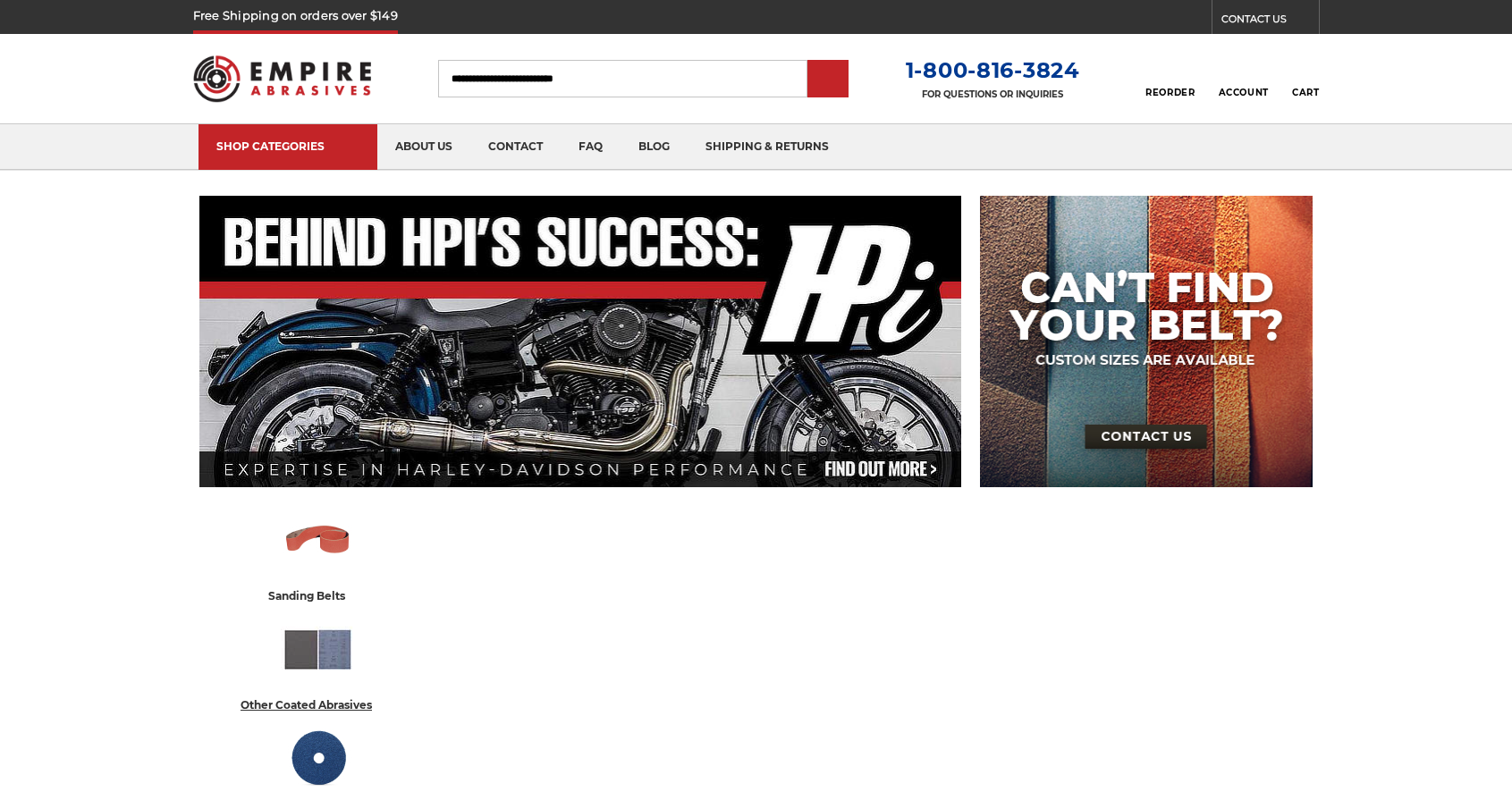 scroll, scrollTop: 0, scrollLeft: 0, axis: both 